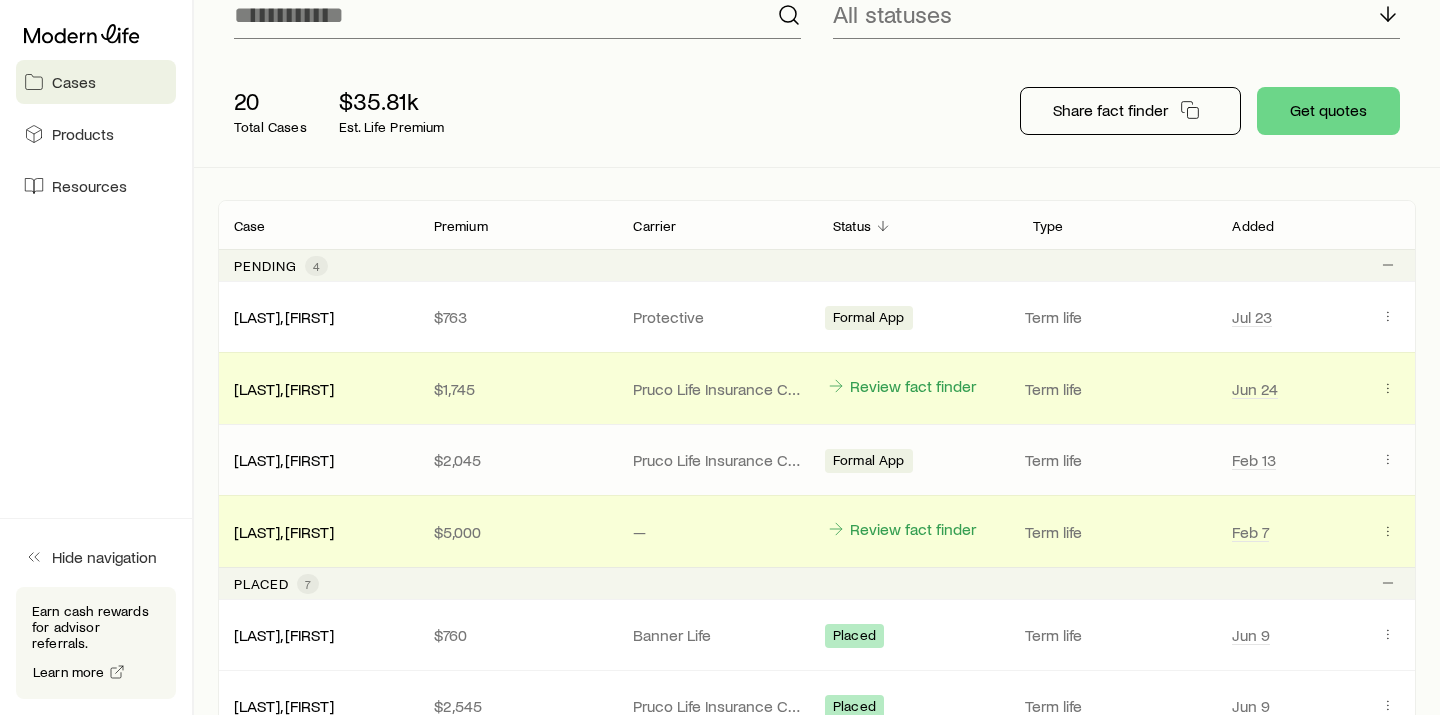 scroll, scrollTop: 190, scrollLeft: 0, axis: vertical 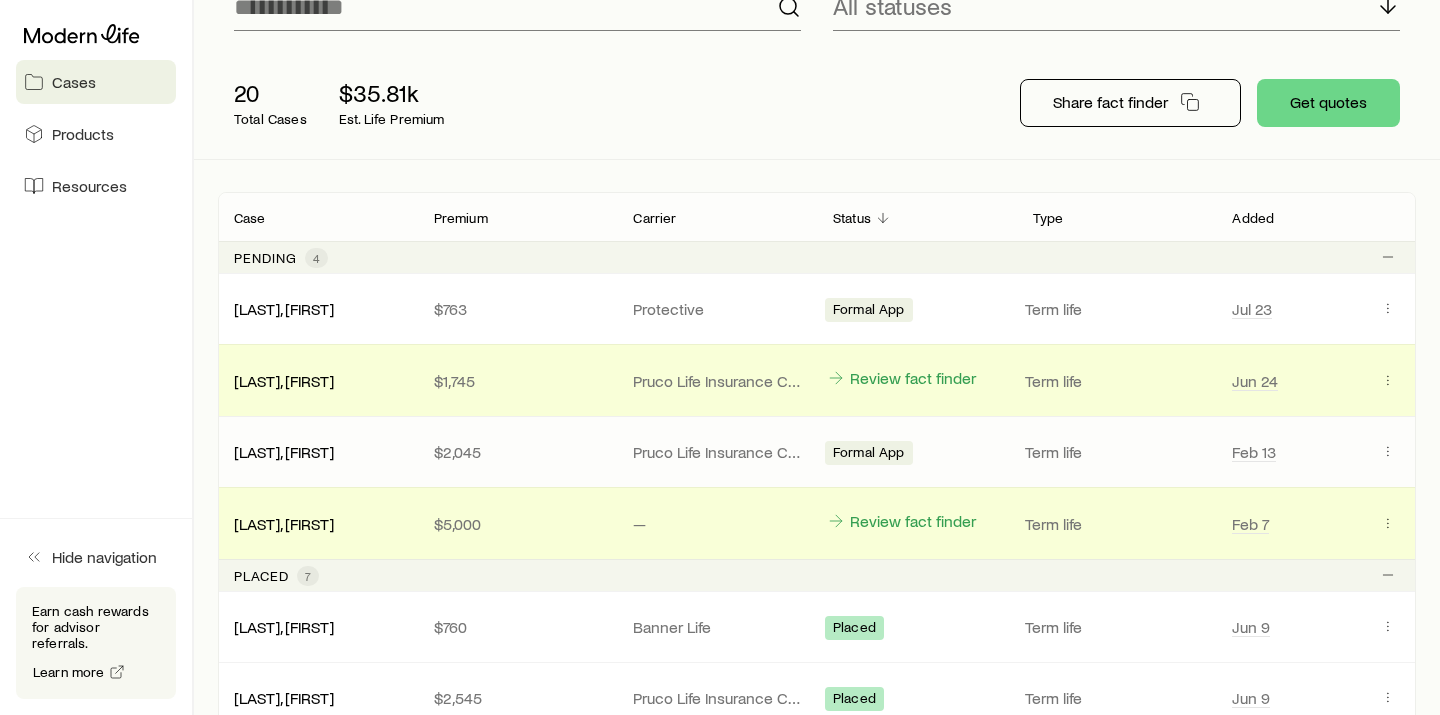 click on "$2,045" at bounding box center (518, 452) 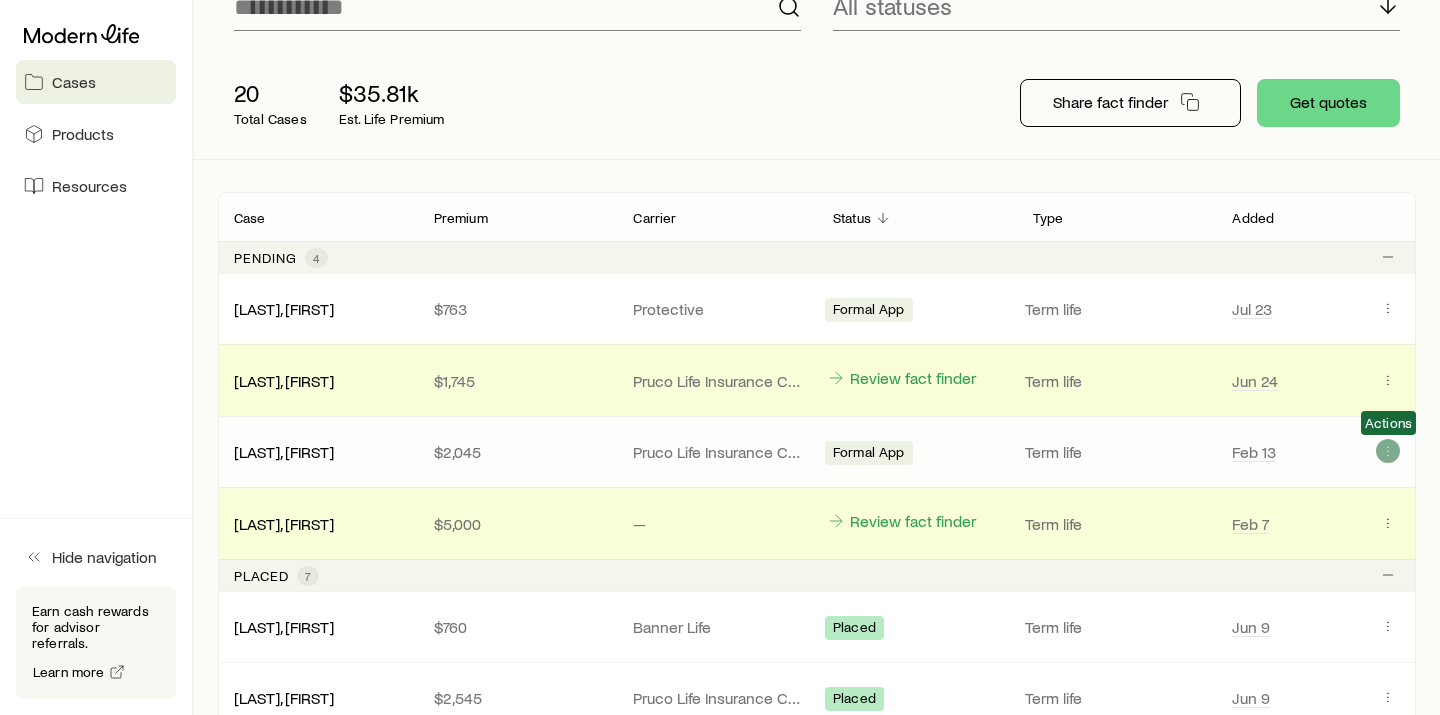 click 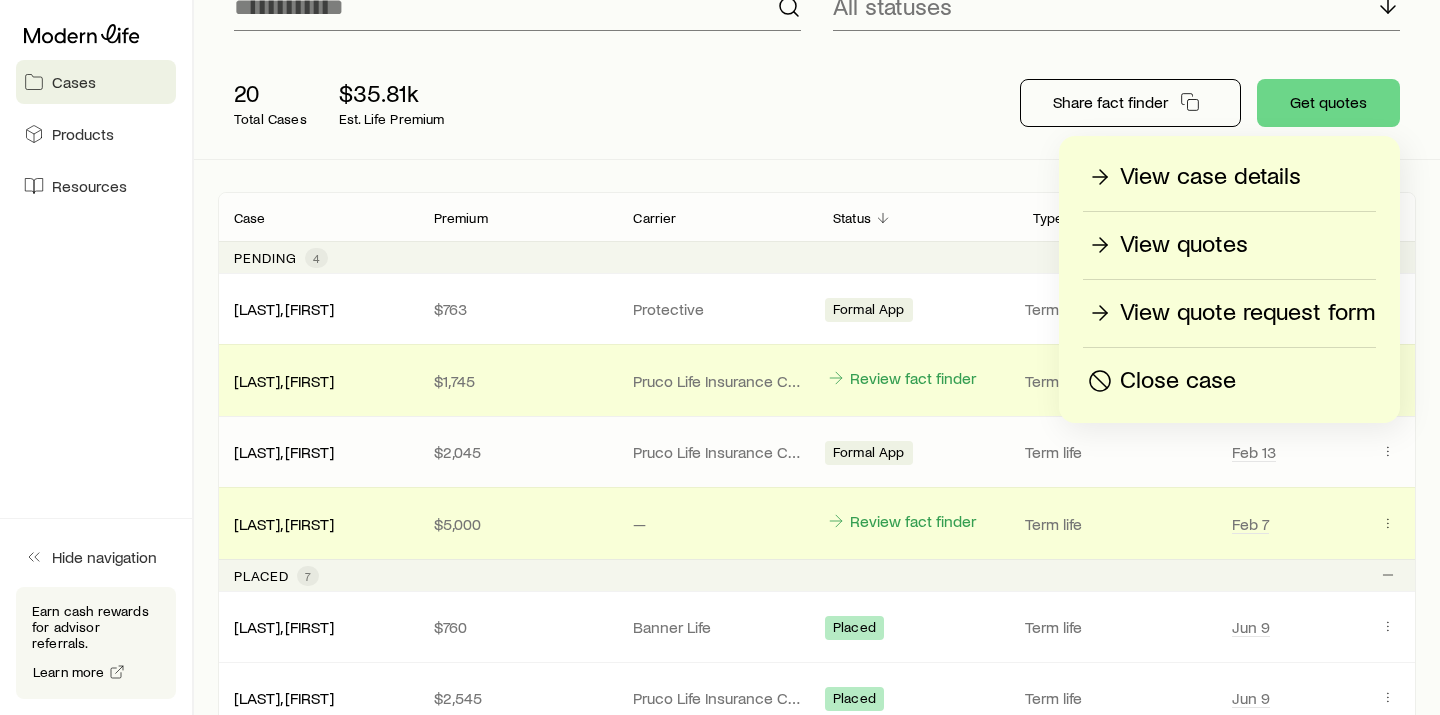 click on "View case details" at bounding box center [1210, 177] 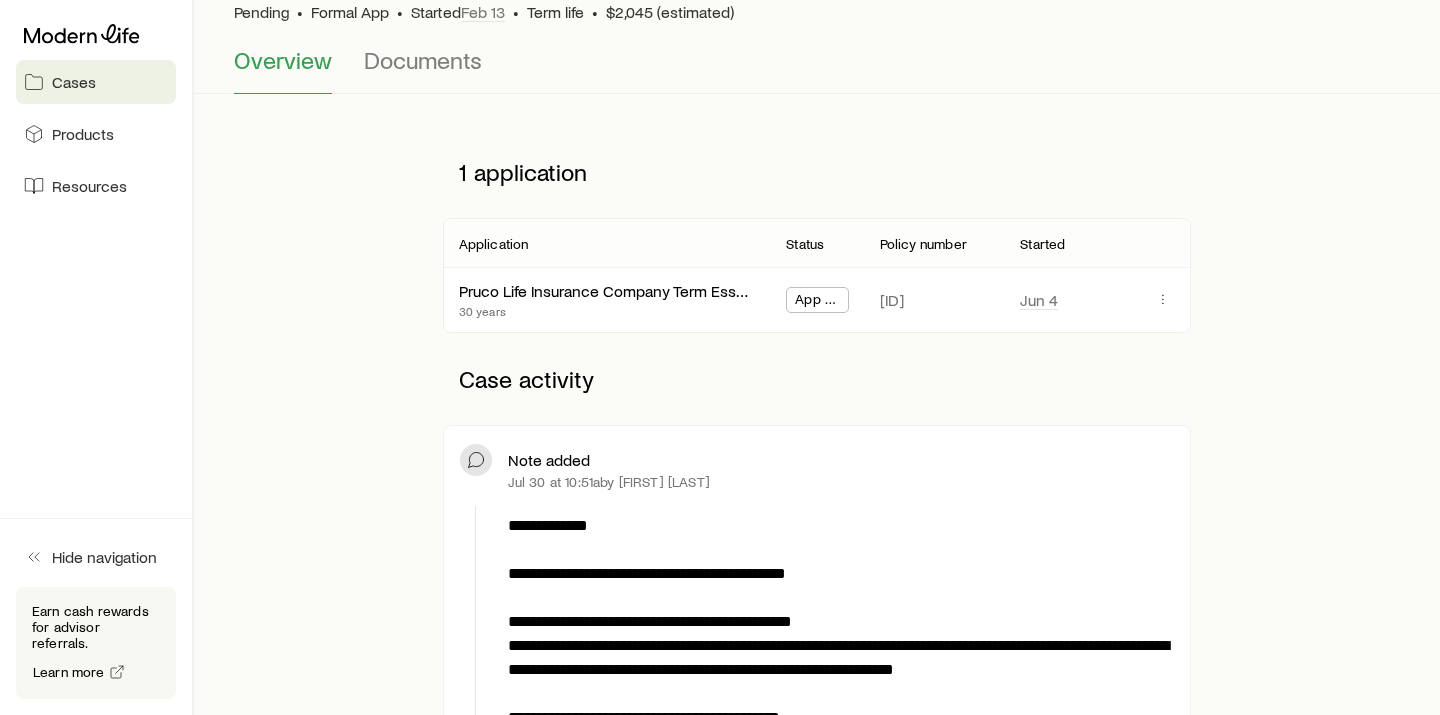 scroll, scrollTop: 163, scrollLeft: 0, axis: vertical 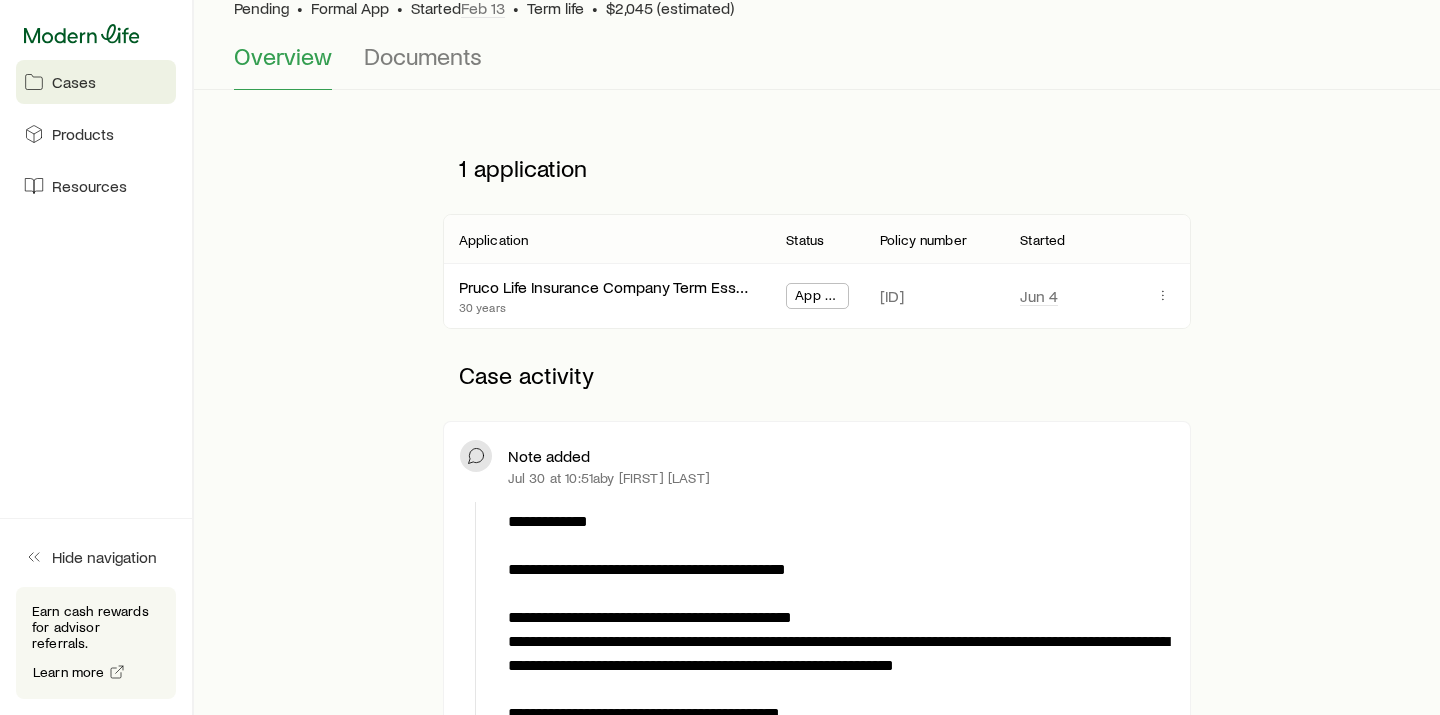 click 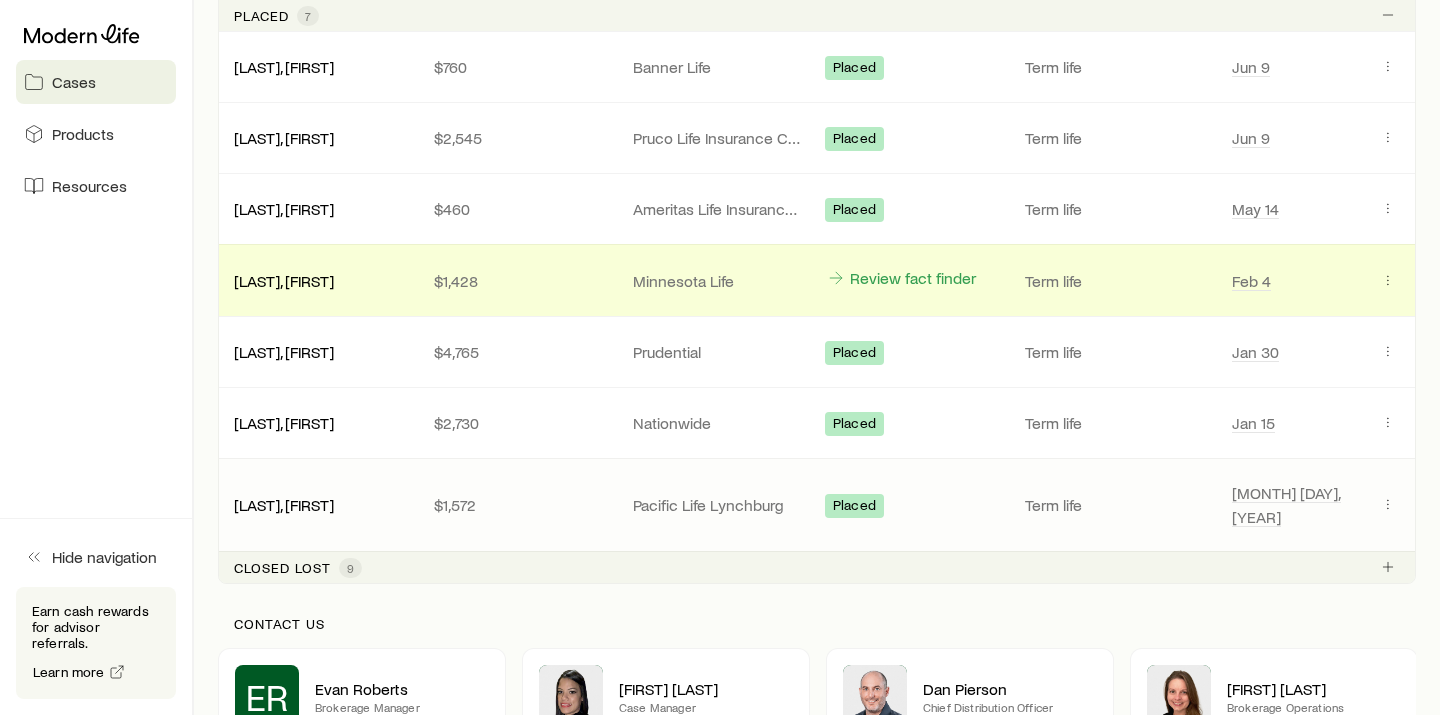 scroll, scrollTop: 752, scrollLeft: 0, axis: vertical 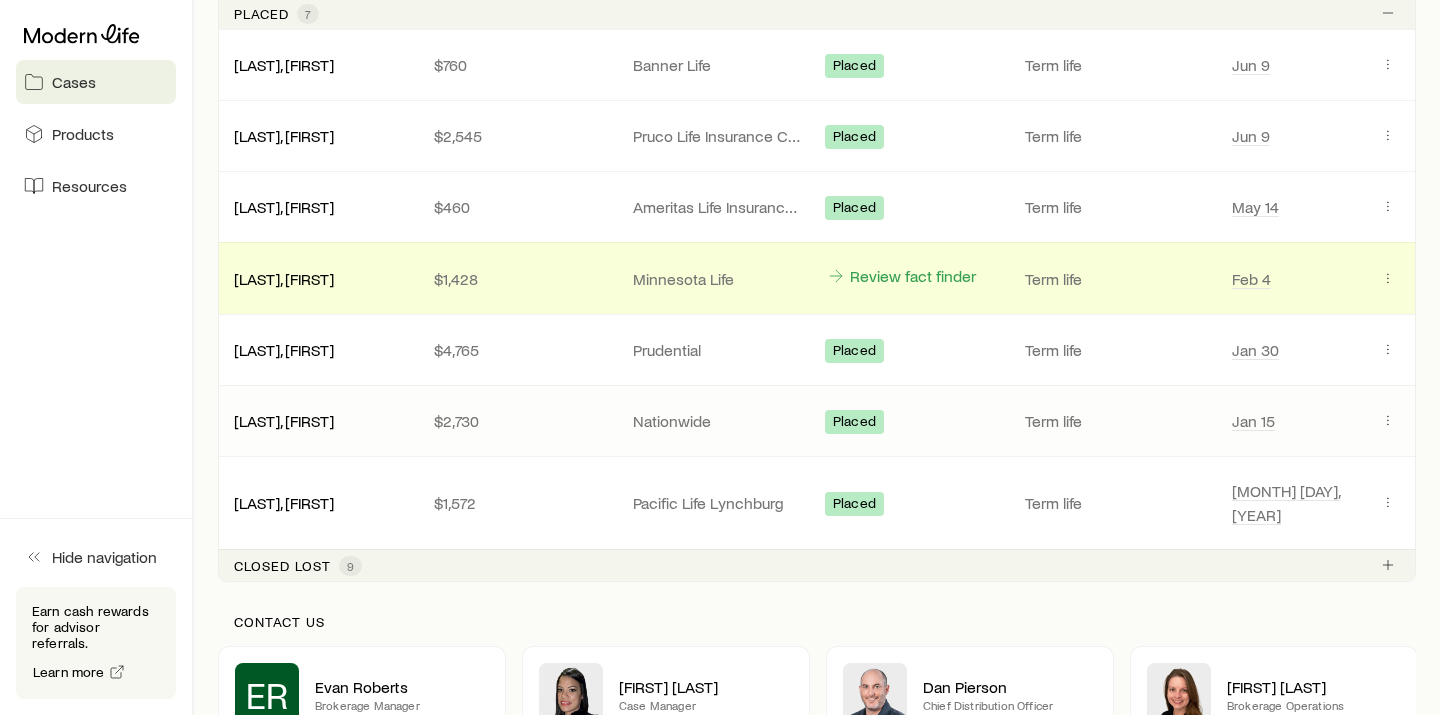 click on "$2,730" at bounding box center [518, 421] 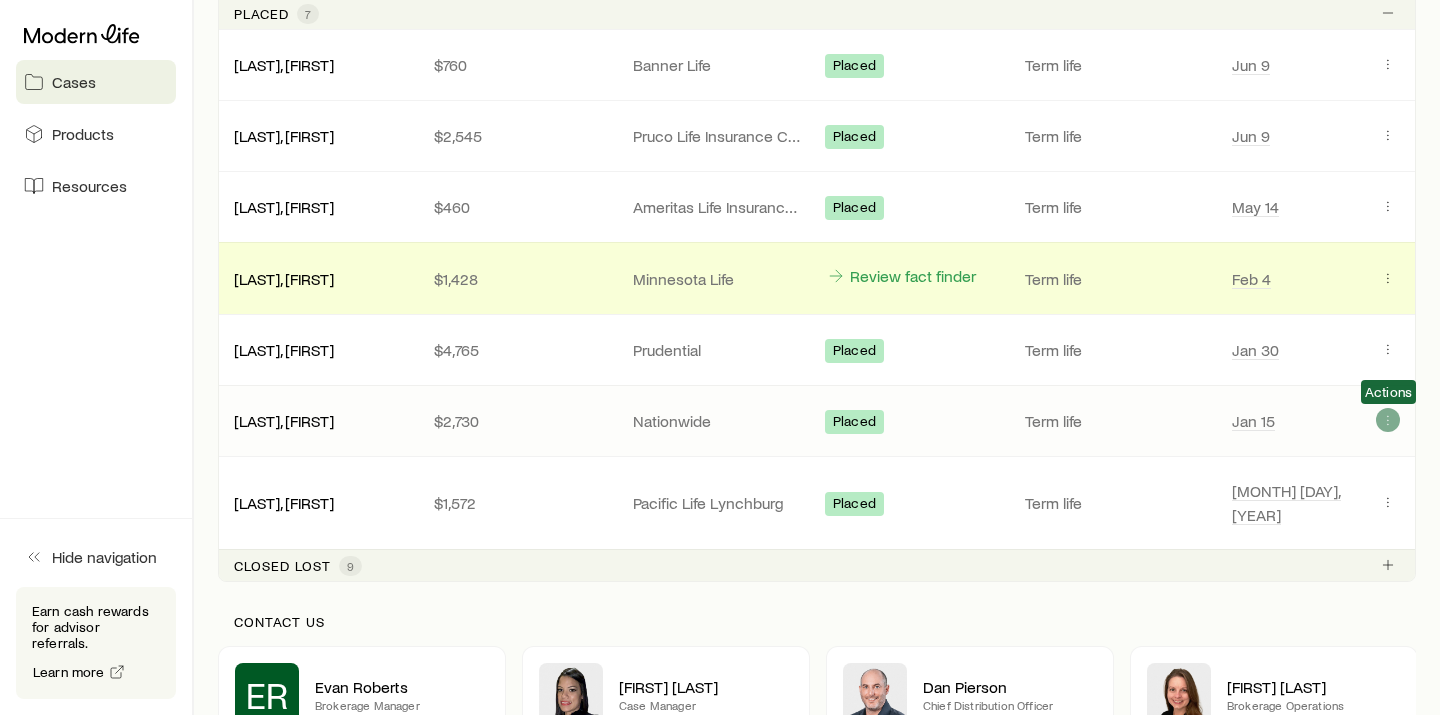 click at bounding box center (1388, 420) 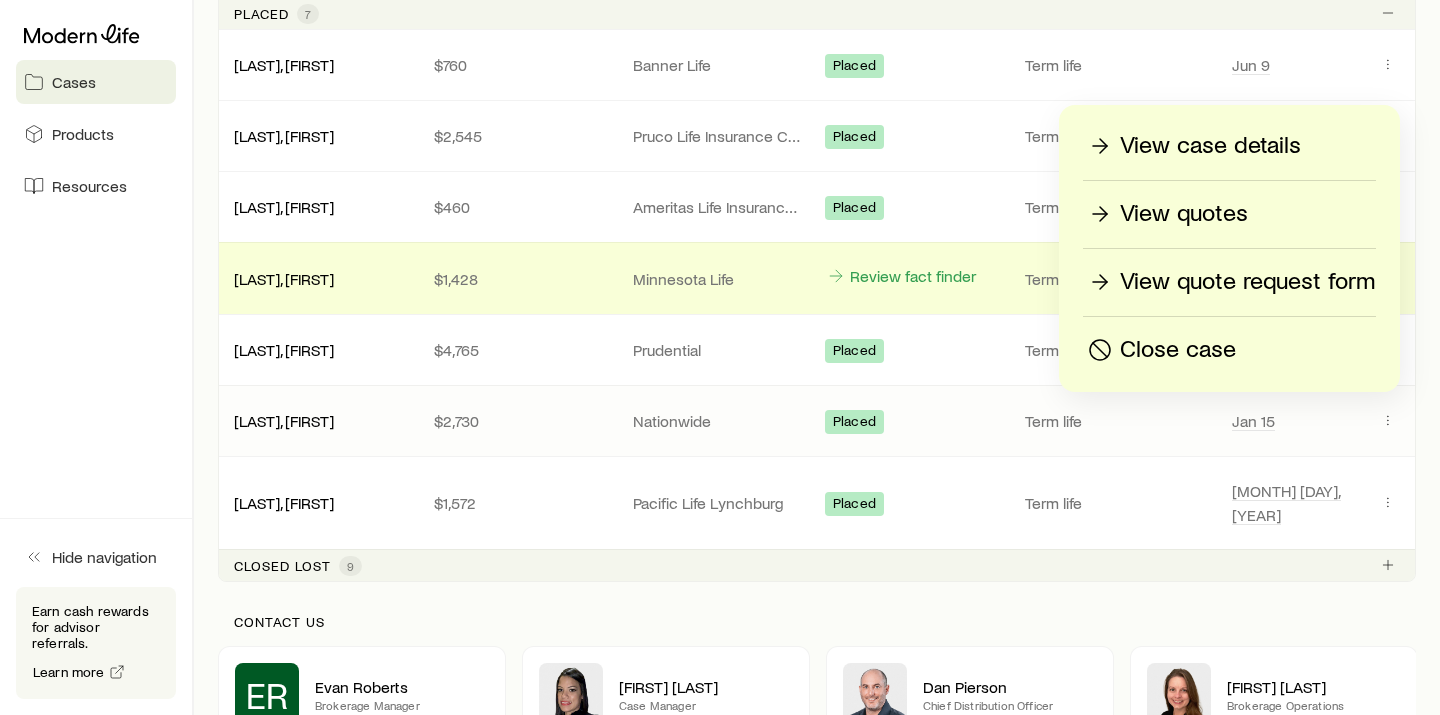 click on "View case details" at bounding box center (1210, 146) 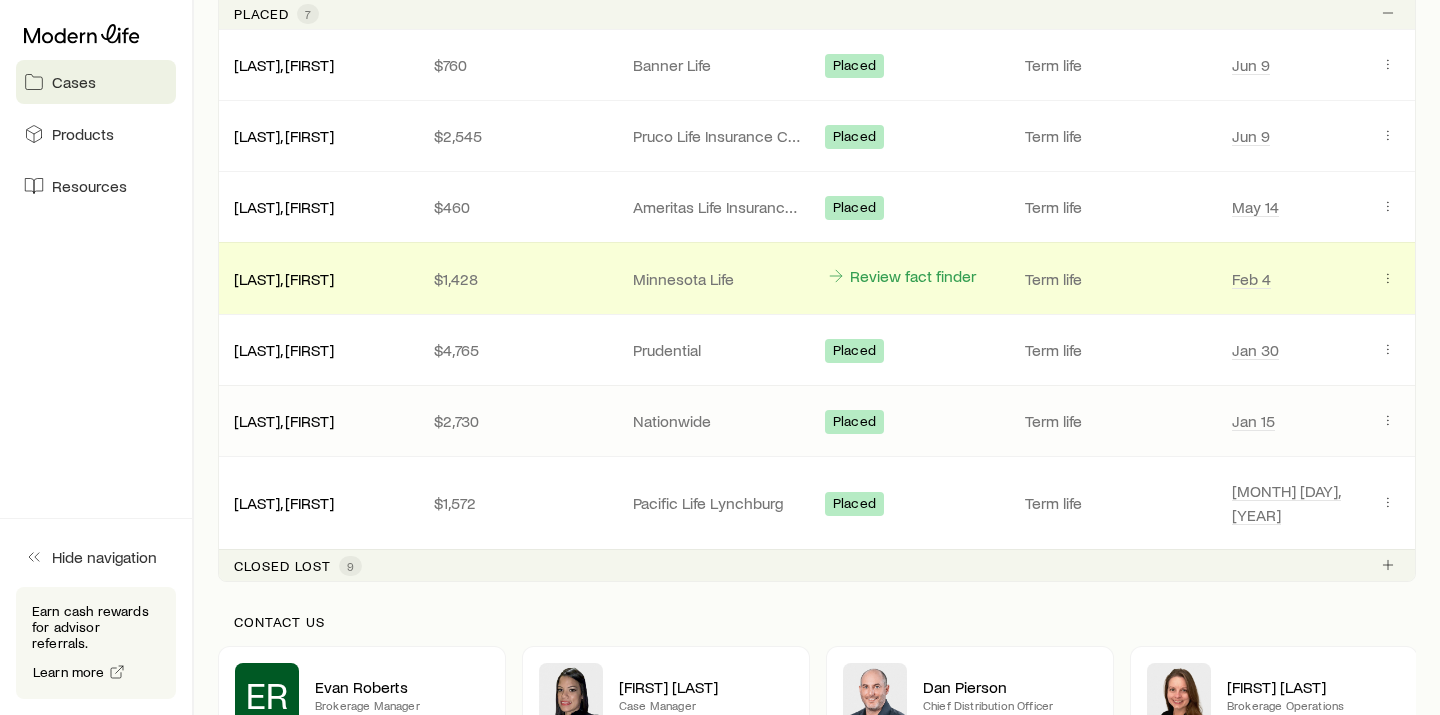 scroll, scrollTop: 0, scrollLeft: 0, axis: both 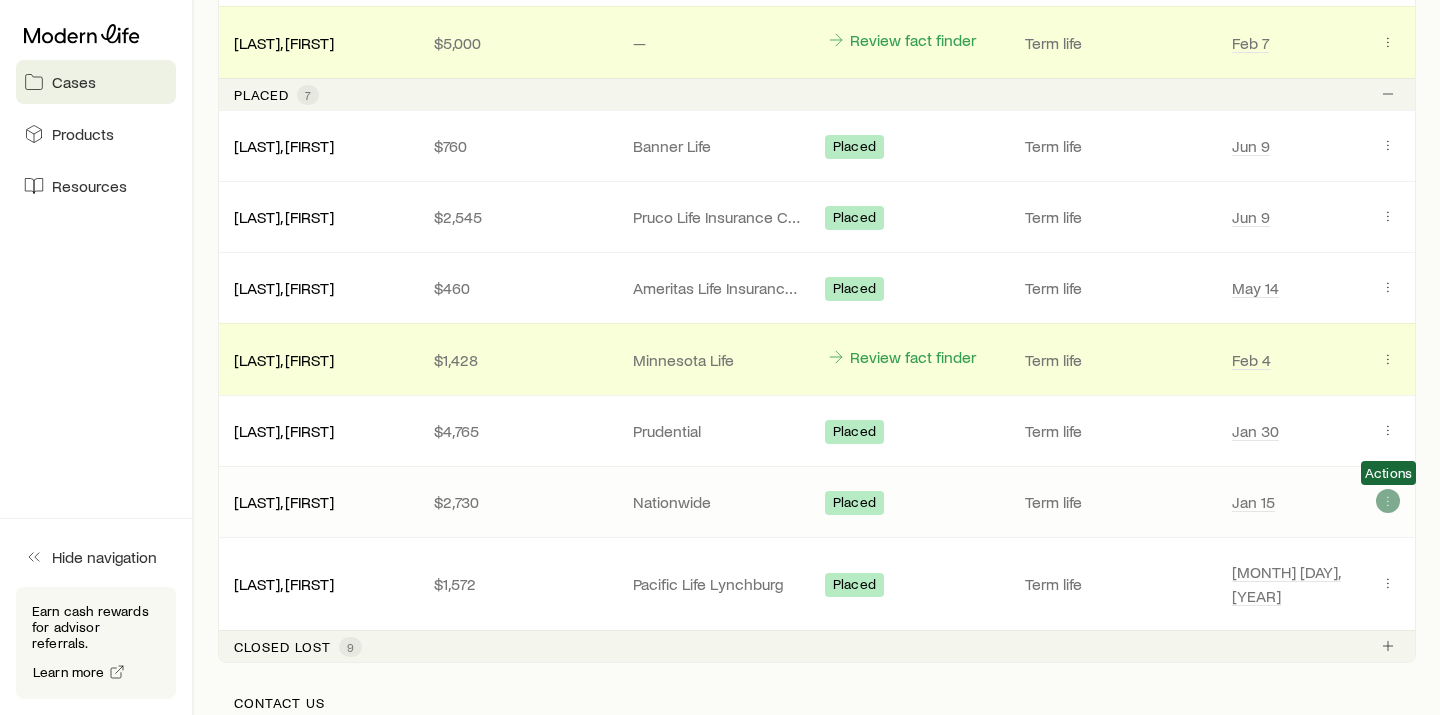 click 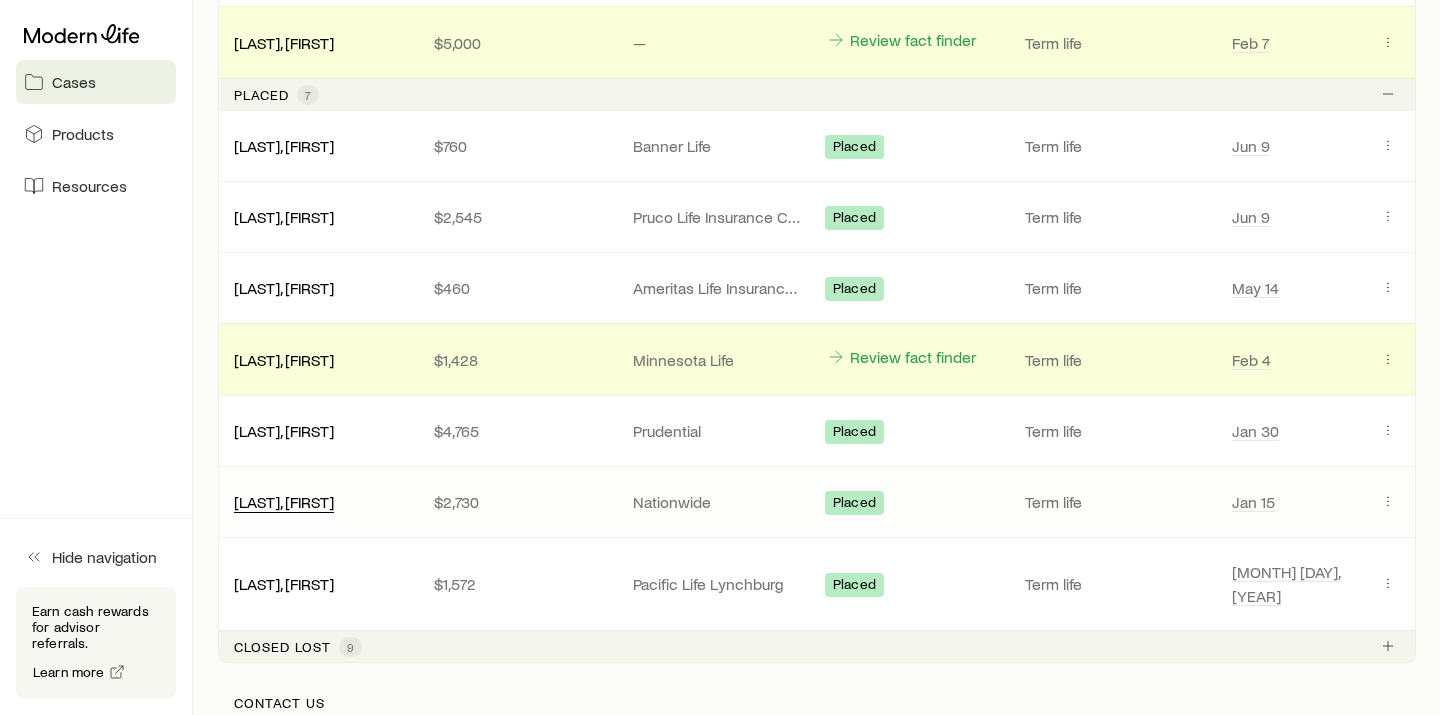 click on "[LAST], [FIRST]" at bounding box center (284, 501) 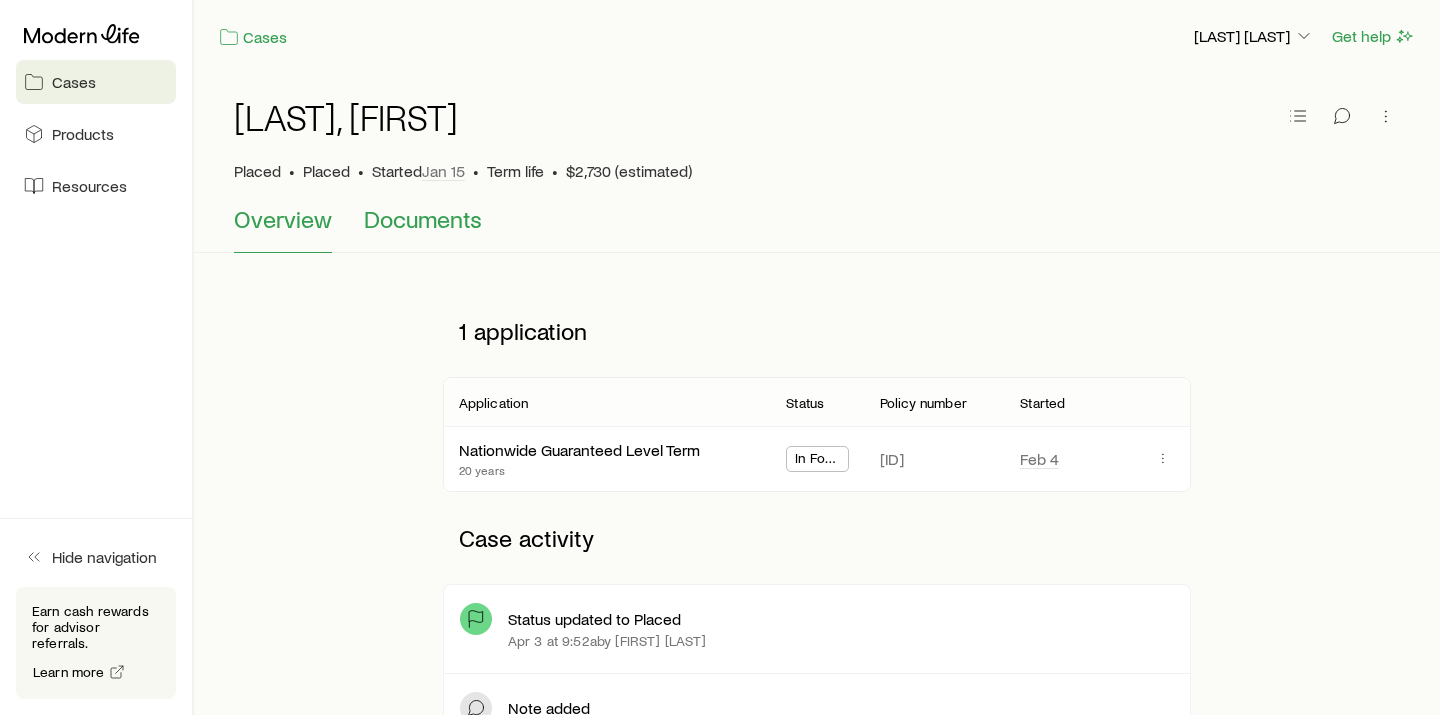 click on "Documents" at bounding box center (423, 219) 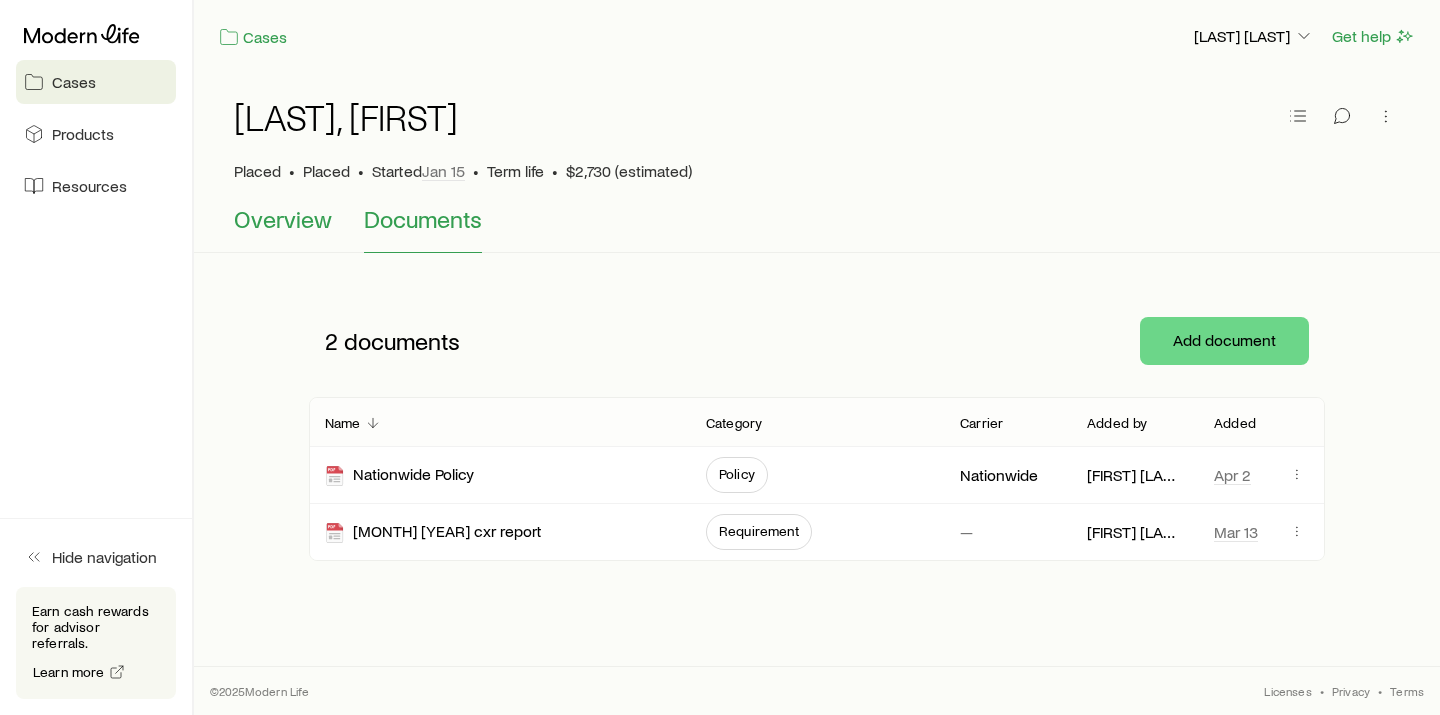 click on "Overview" at bounding box center [283, 219] 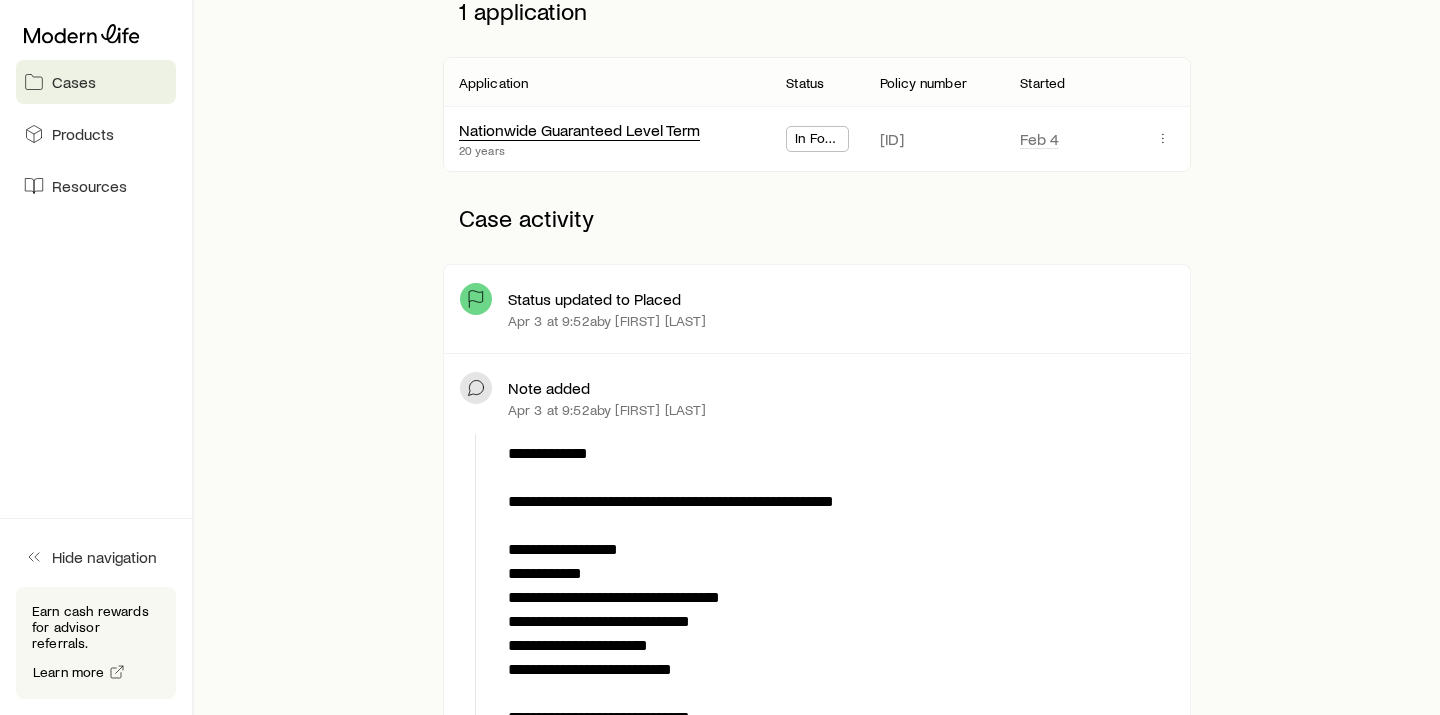 scroll, scrollTop: 324, scrollLeft: 0, axis: vertical 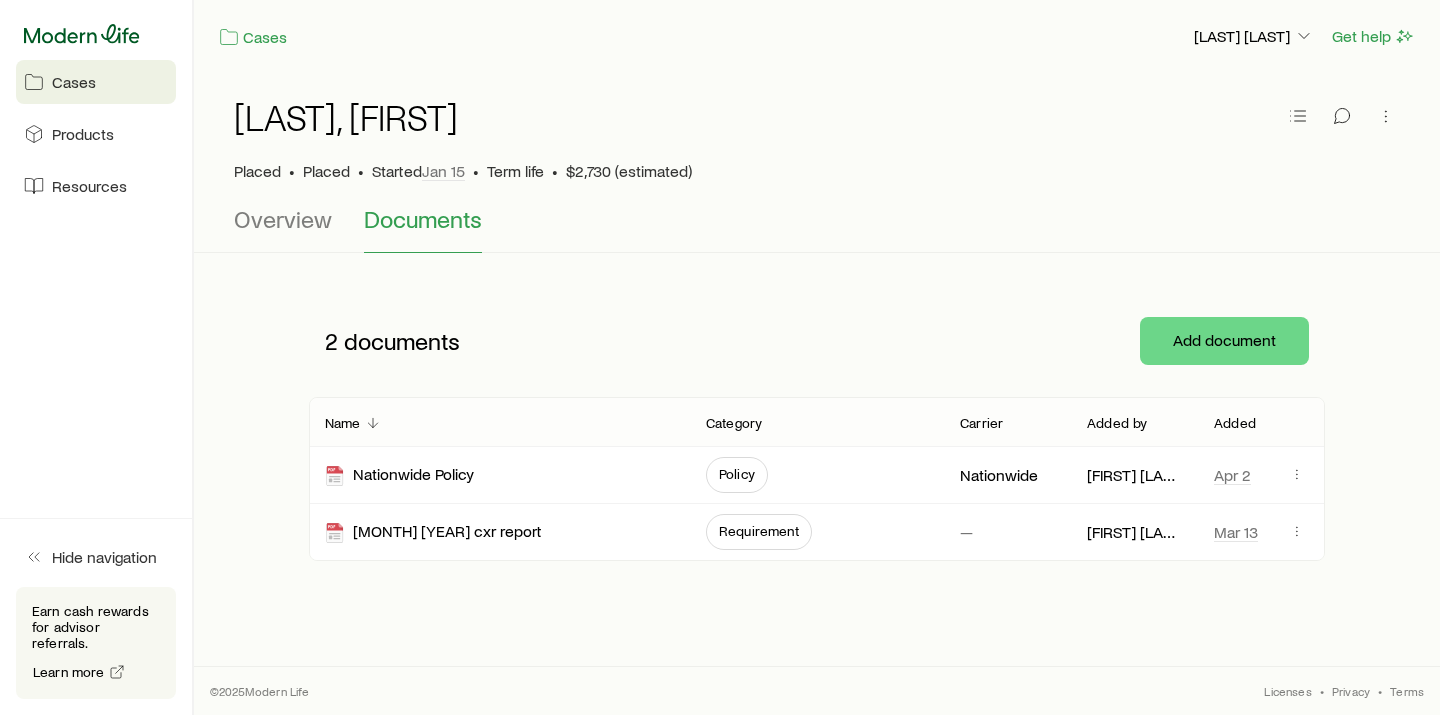 click 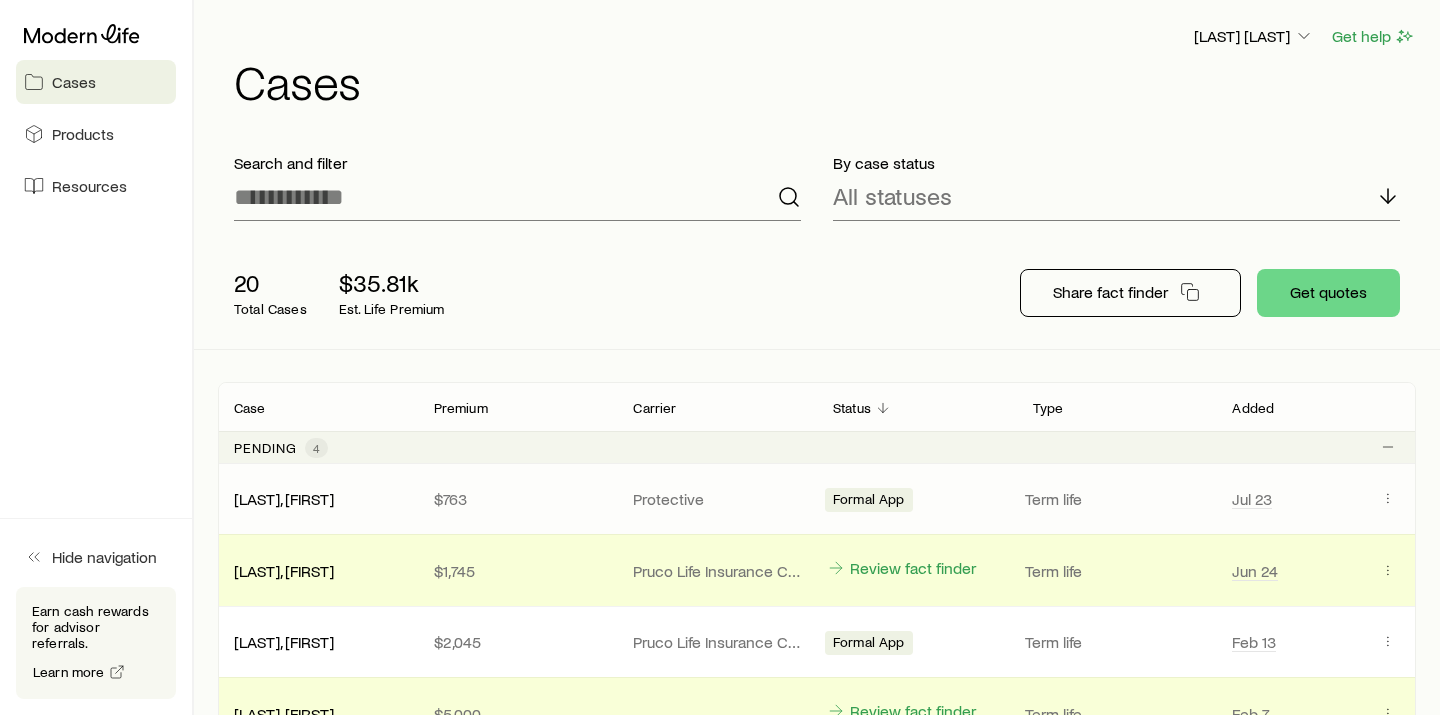 scroll, scrollTop: 0, scrollLeft: 0, axis: both 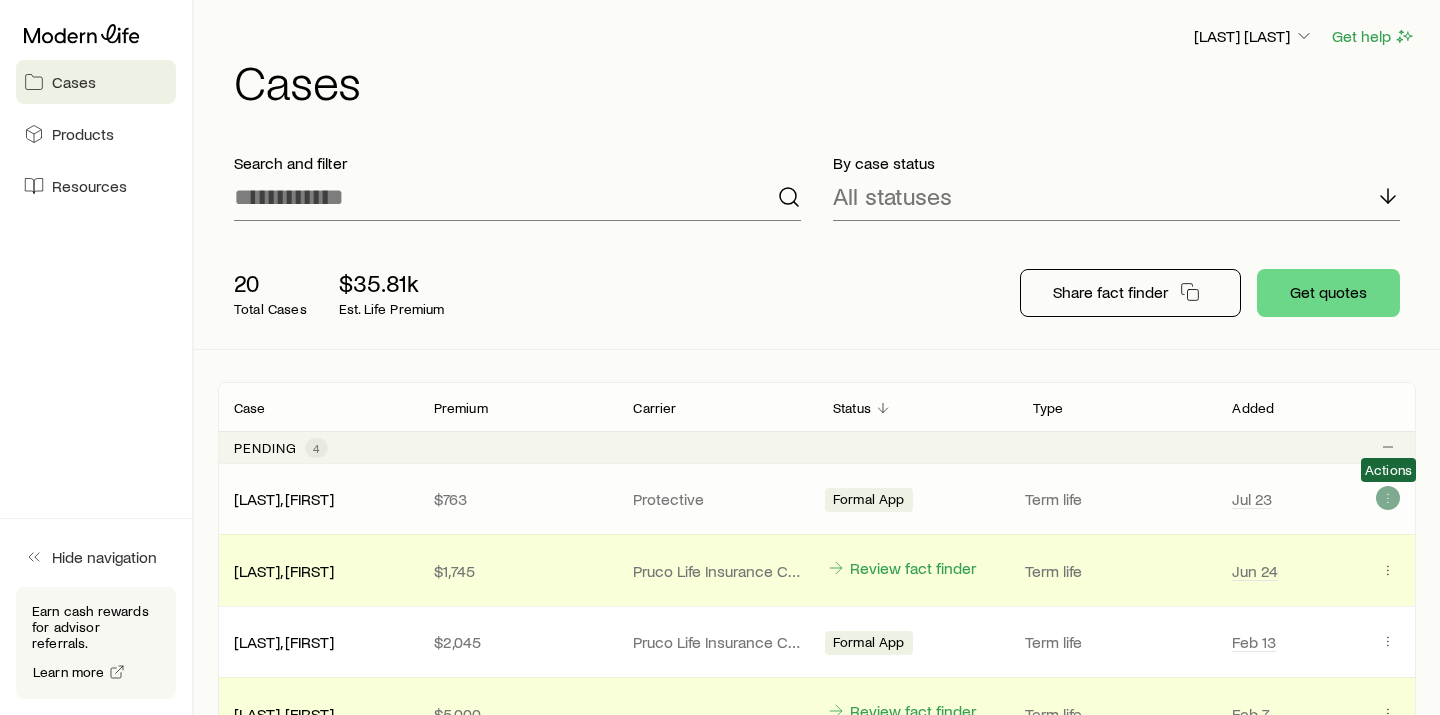 click 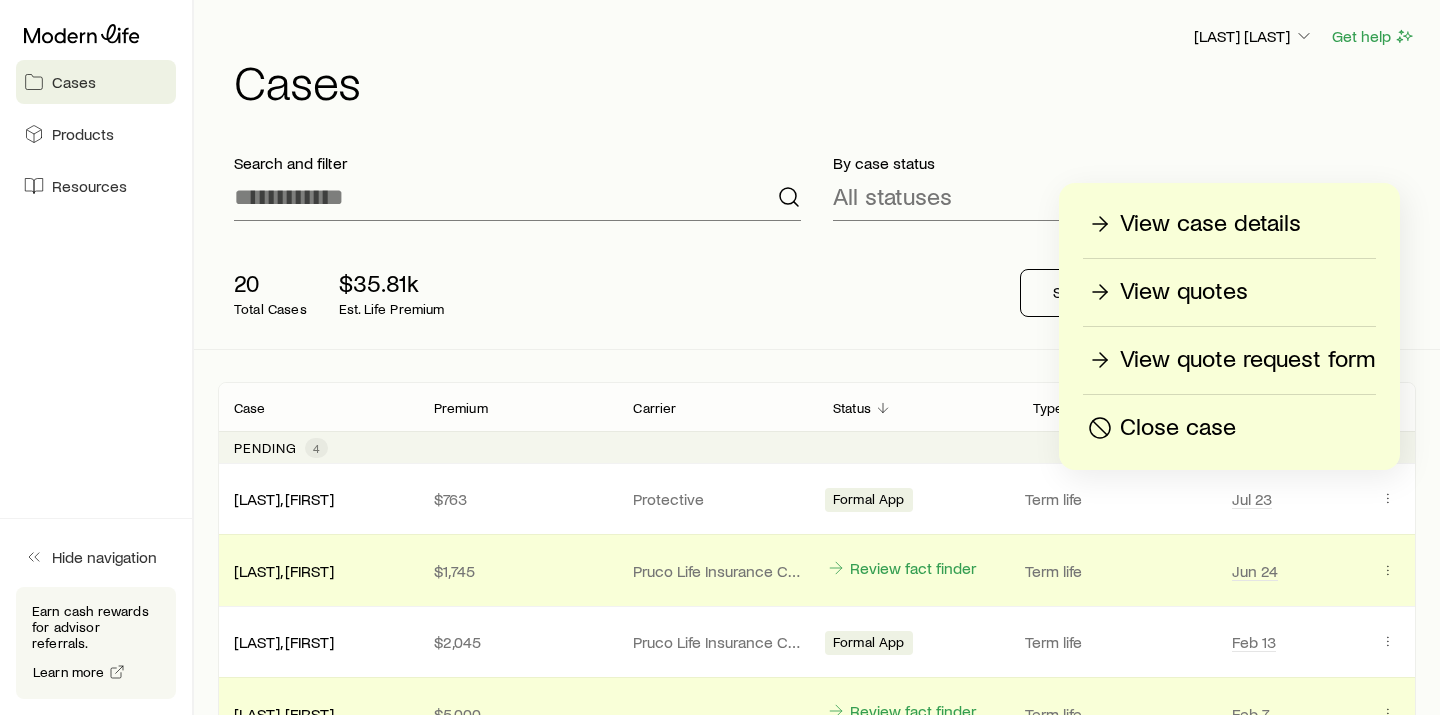 click on "View quotes" at bounding box center [1184, 292] 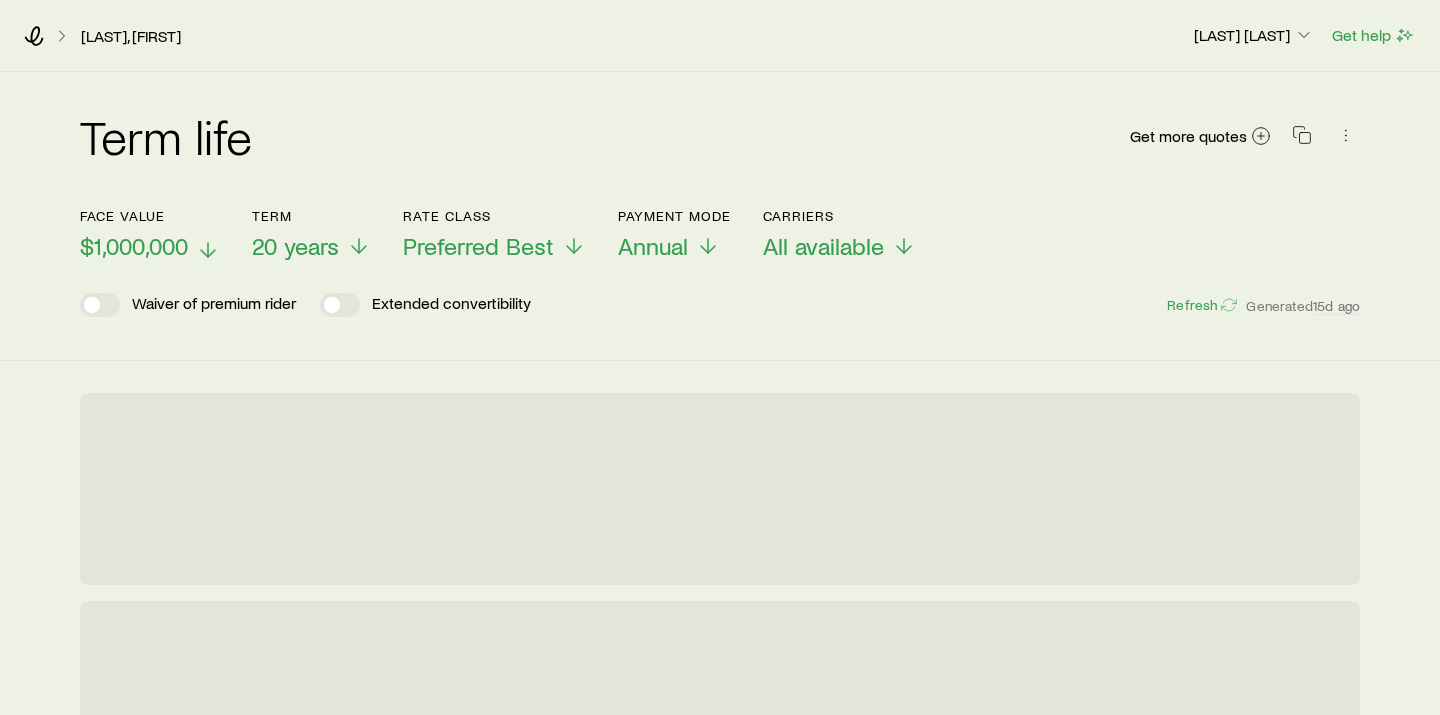 click 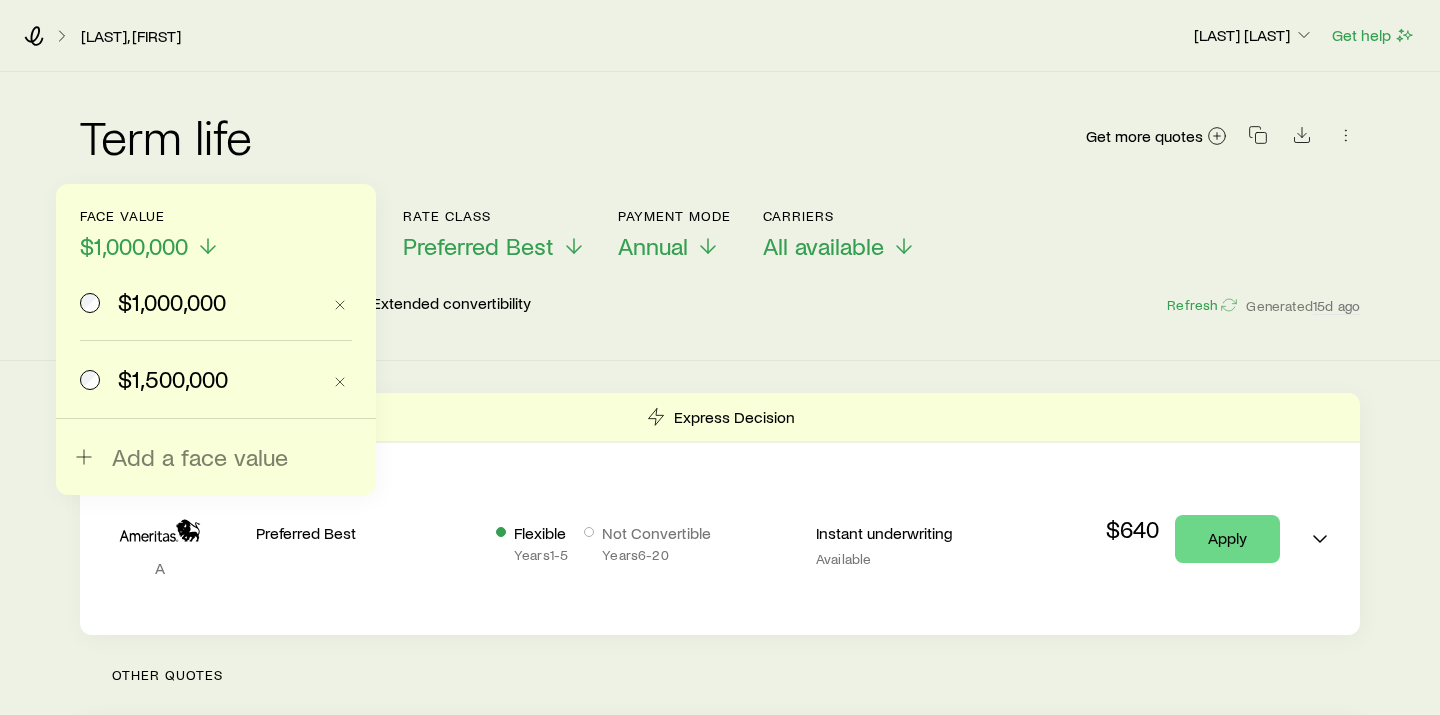 click on "$1,500,000" at bounding box center (173, 379) 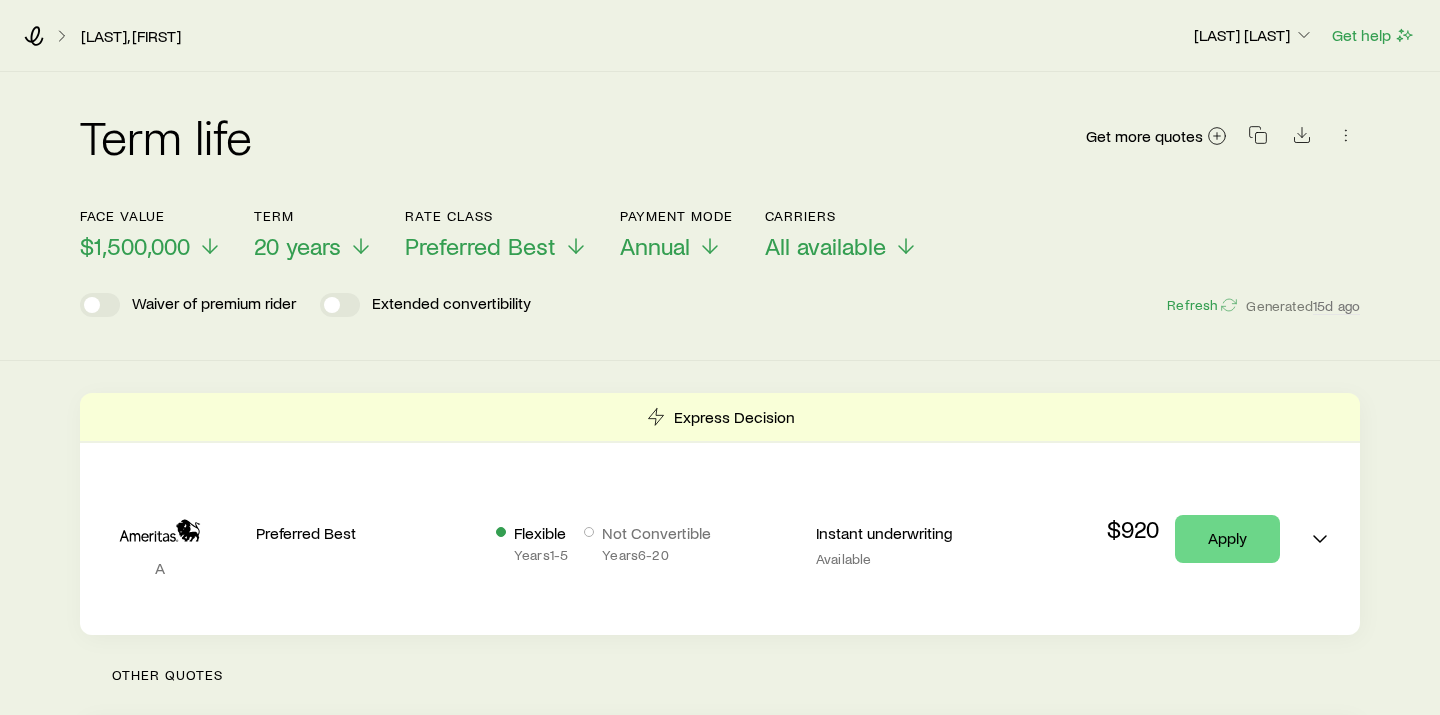 scroll, scrollTop: 0, scrollLeft: 0, axis: both 